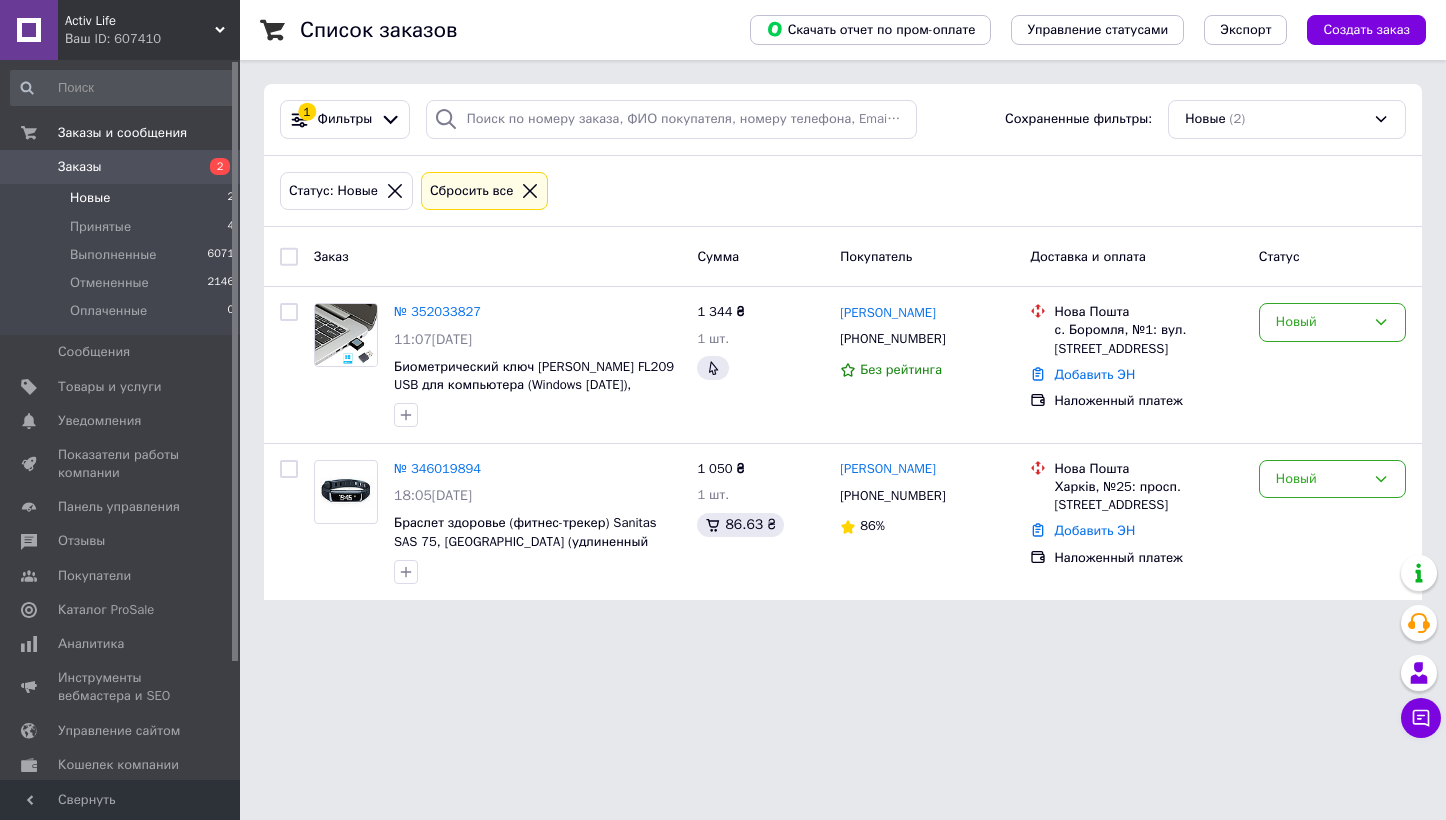scroll, scrollTop: 0, scrollLeft: 0, axis: both 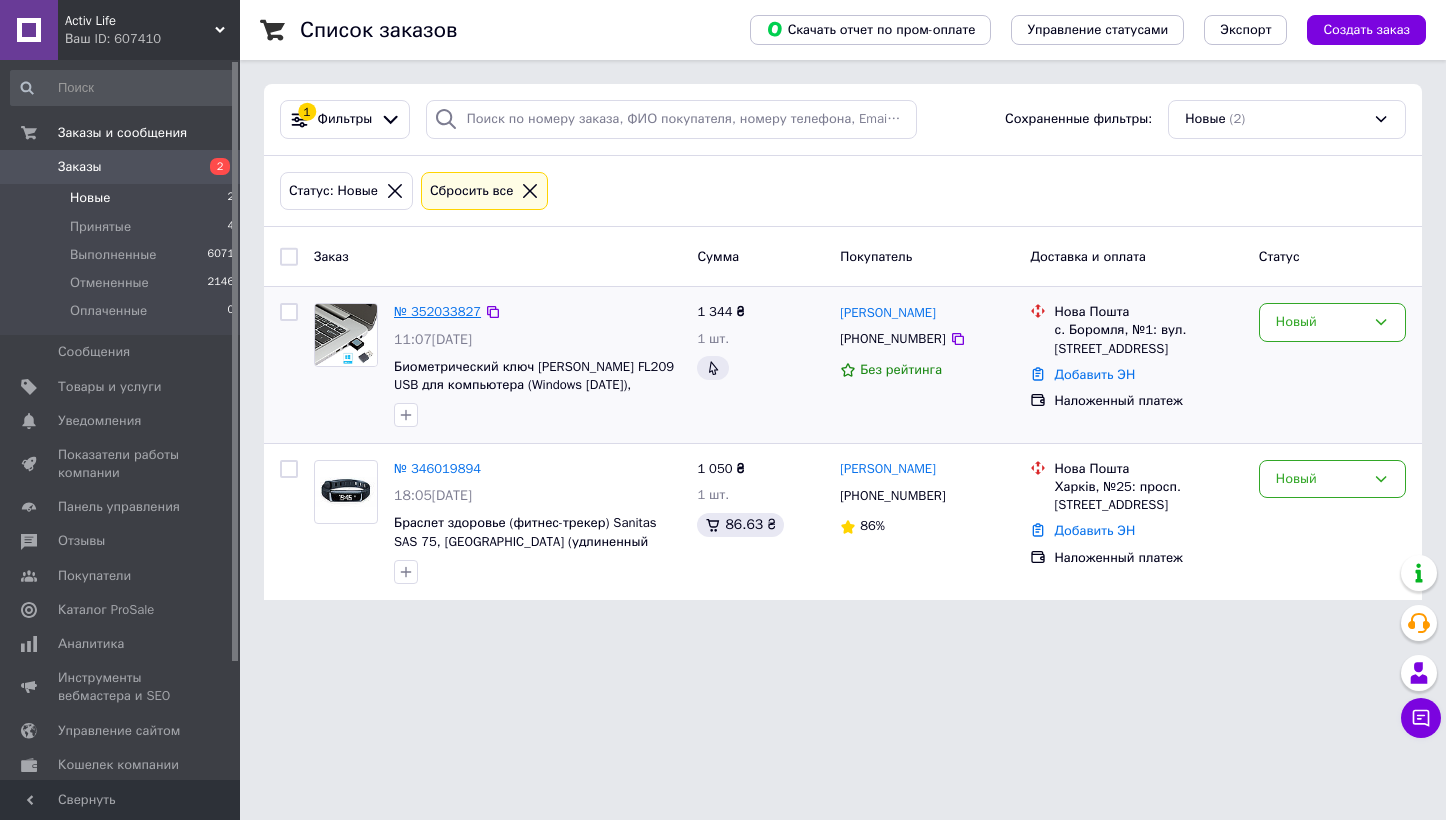 click on "№ 352033827" at bounding box center [437, 311] 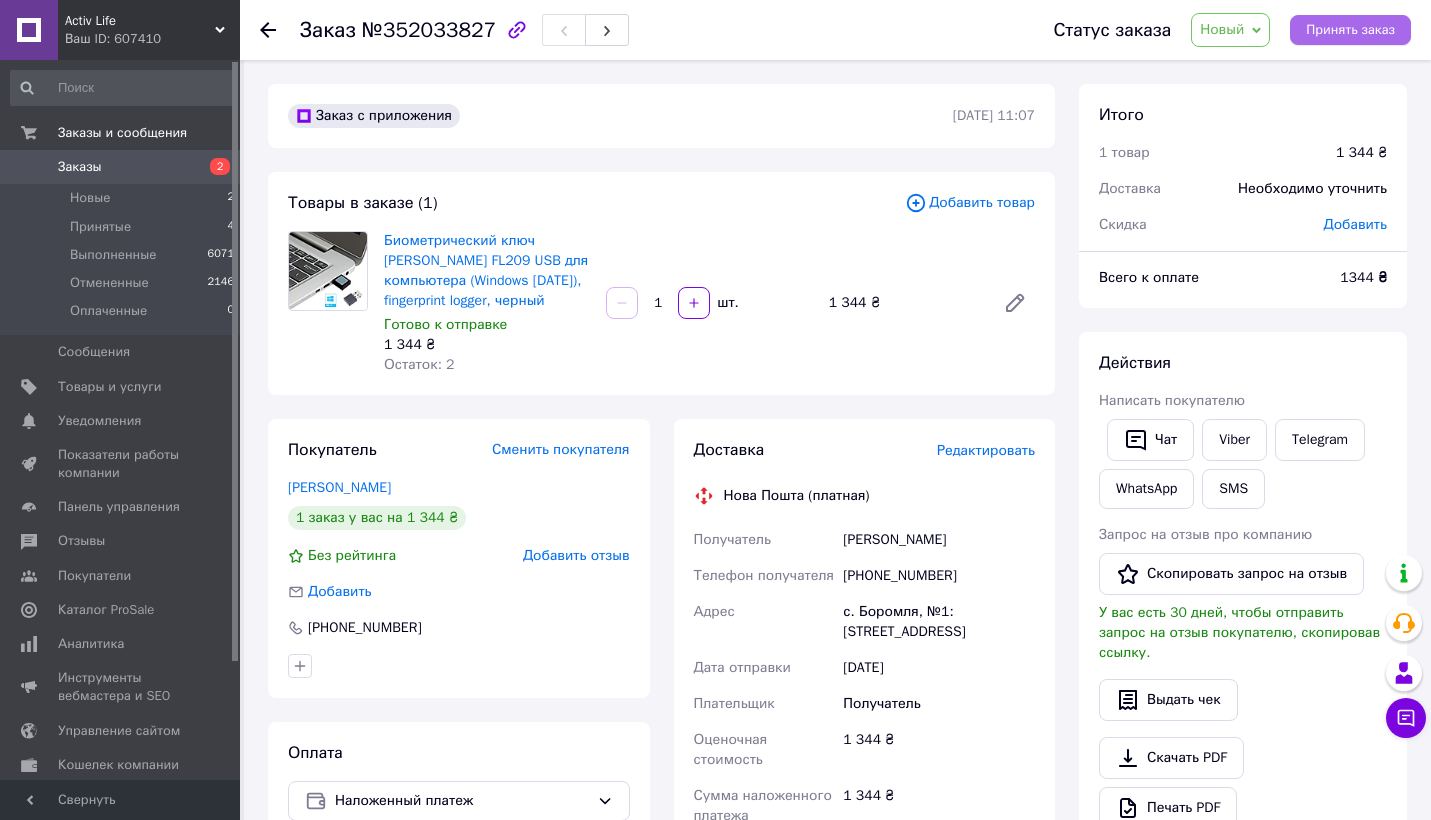 click on "Принять заказ" at bounding box center [1350, 30] 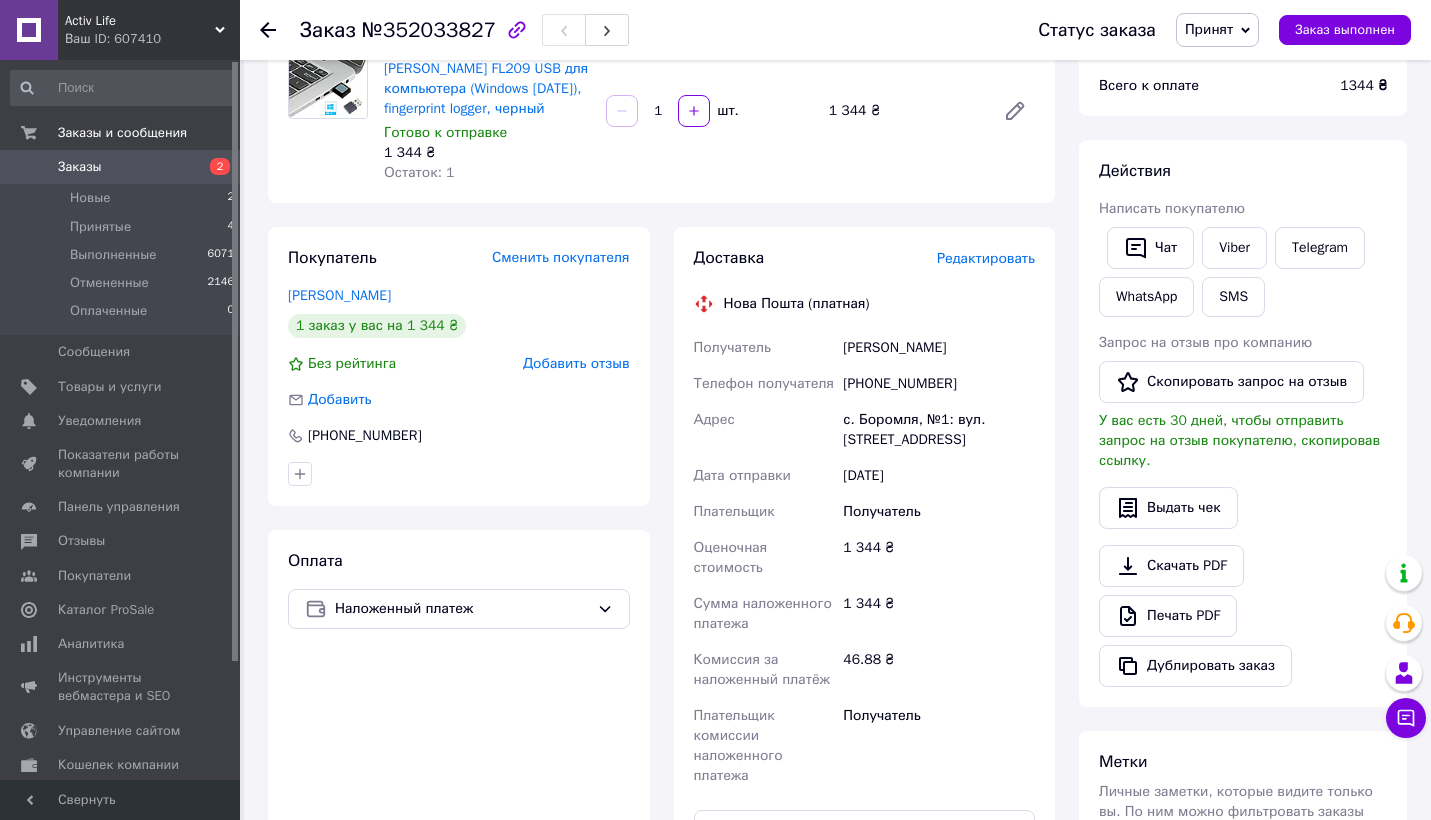 scroll, scrollTop: 131, scrollLeft: 0, axis: vertical 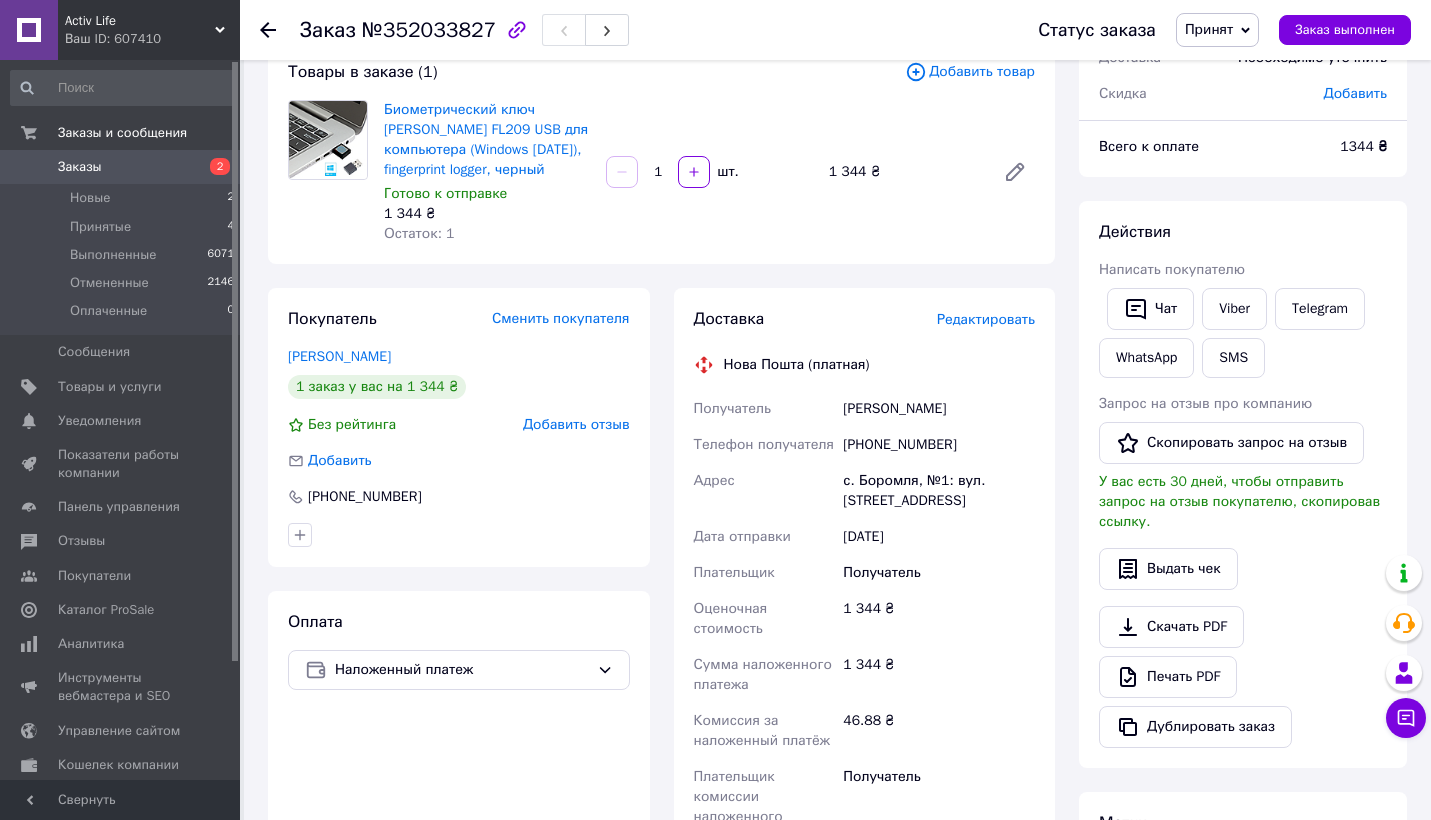 type 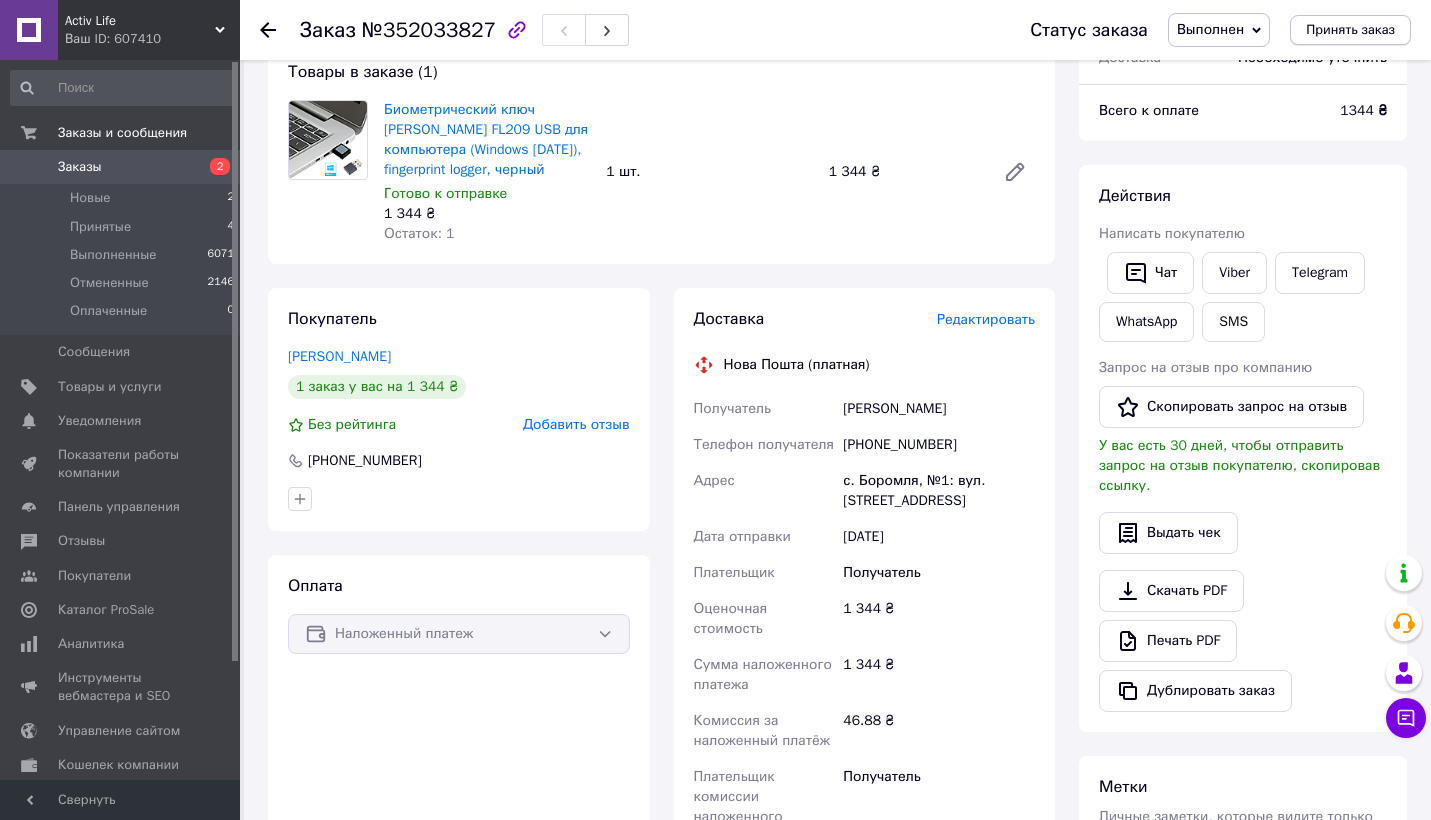 click on "Принять заказ" at bounding box center [1350, 30] 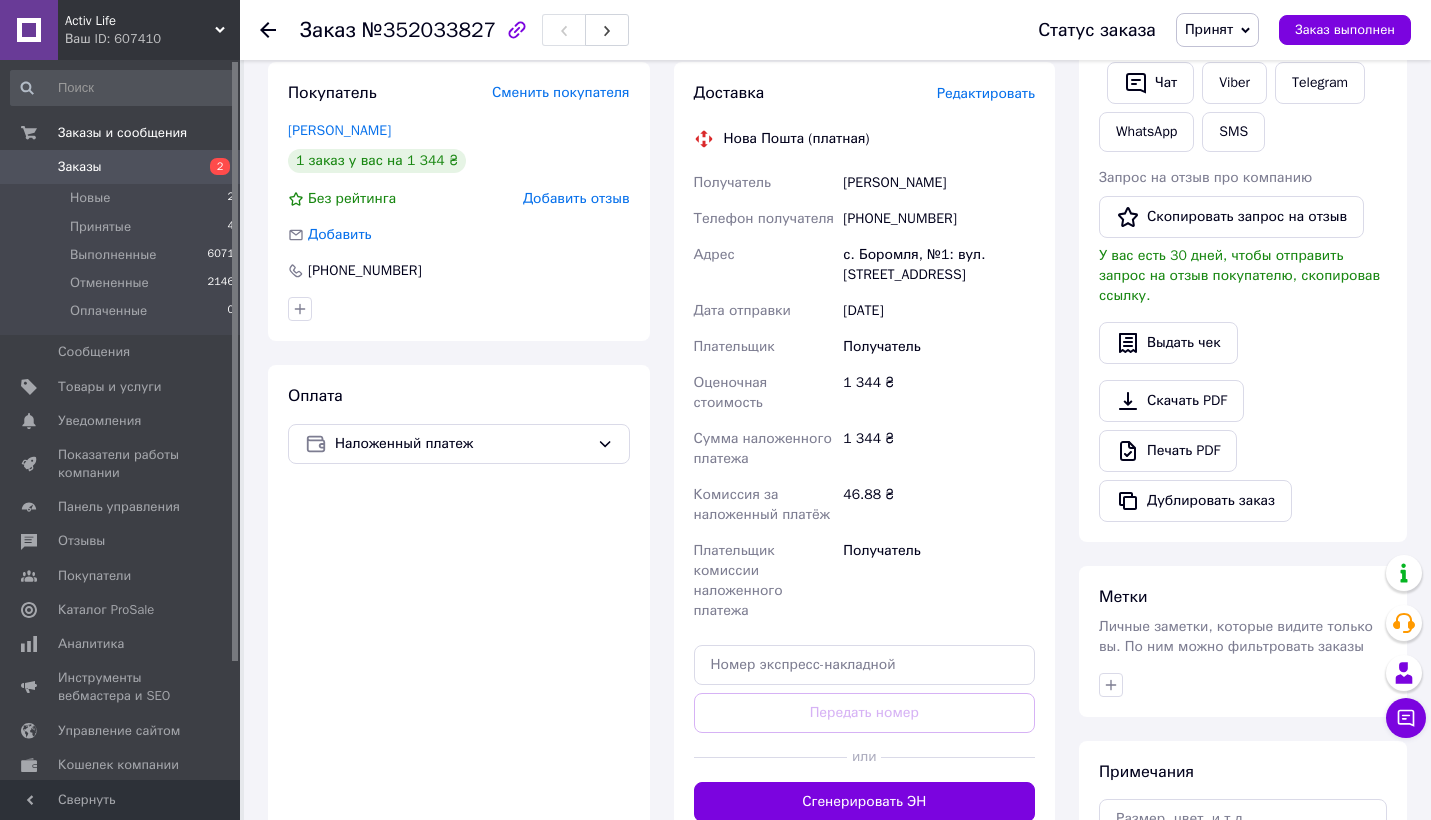 scroll, scrollTop: 453, scrollLeft: 0, axis: vertical 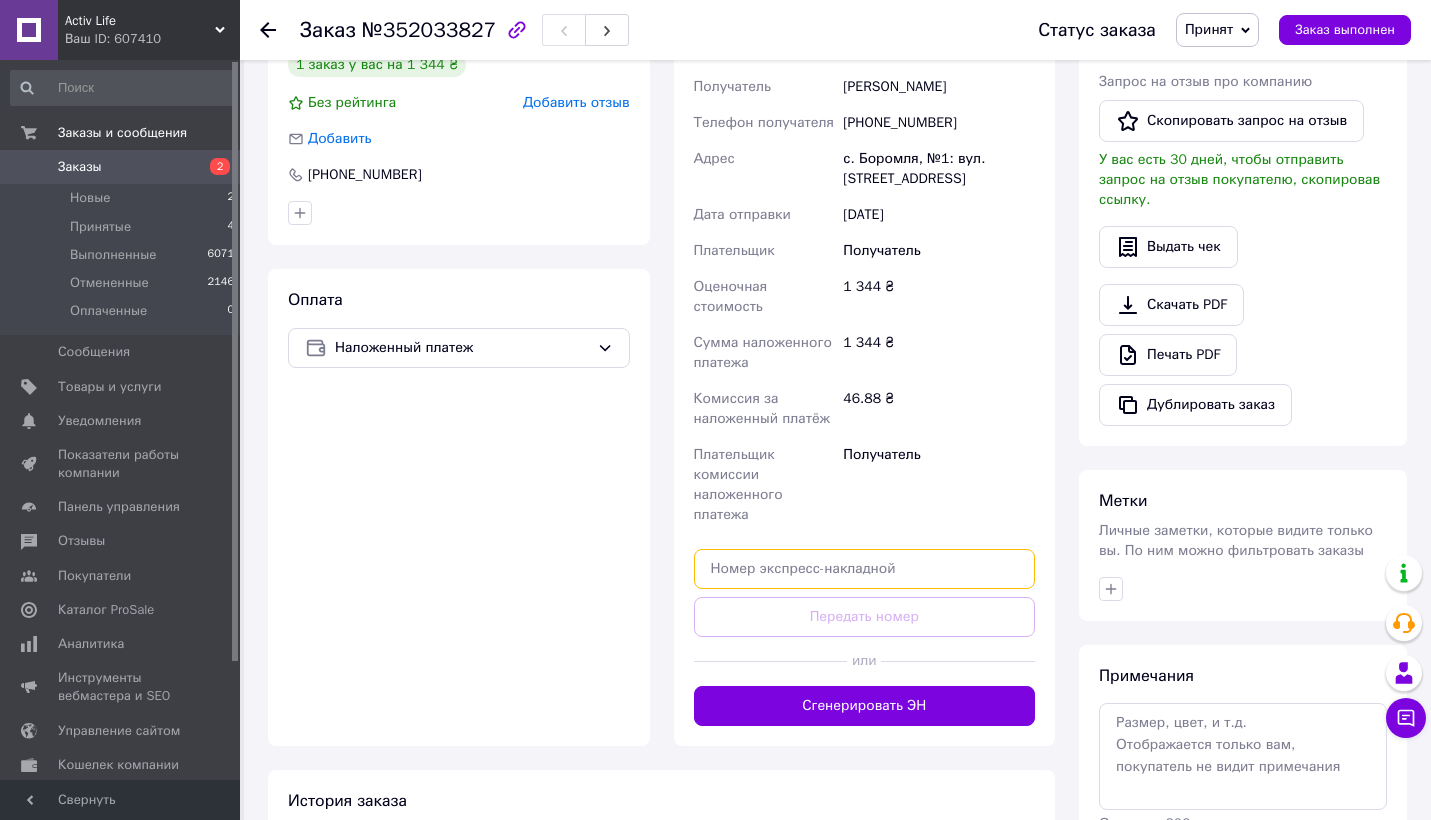 click at bounding box center (865, 569) 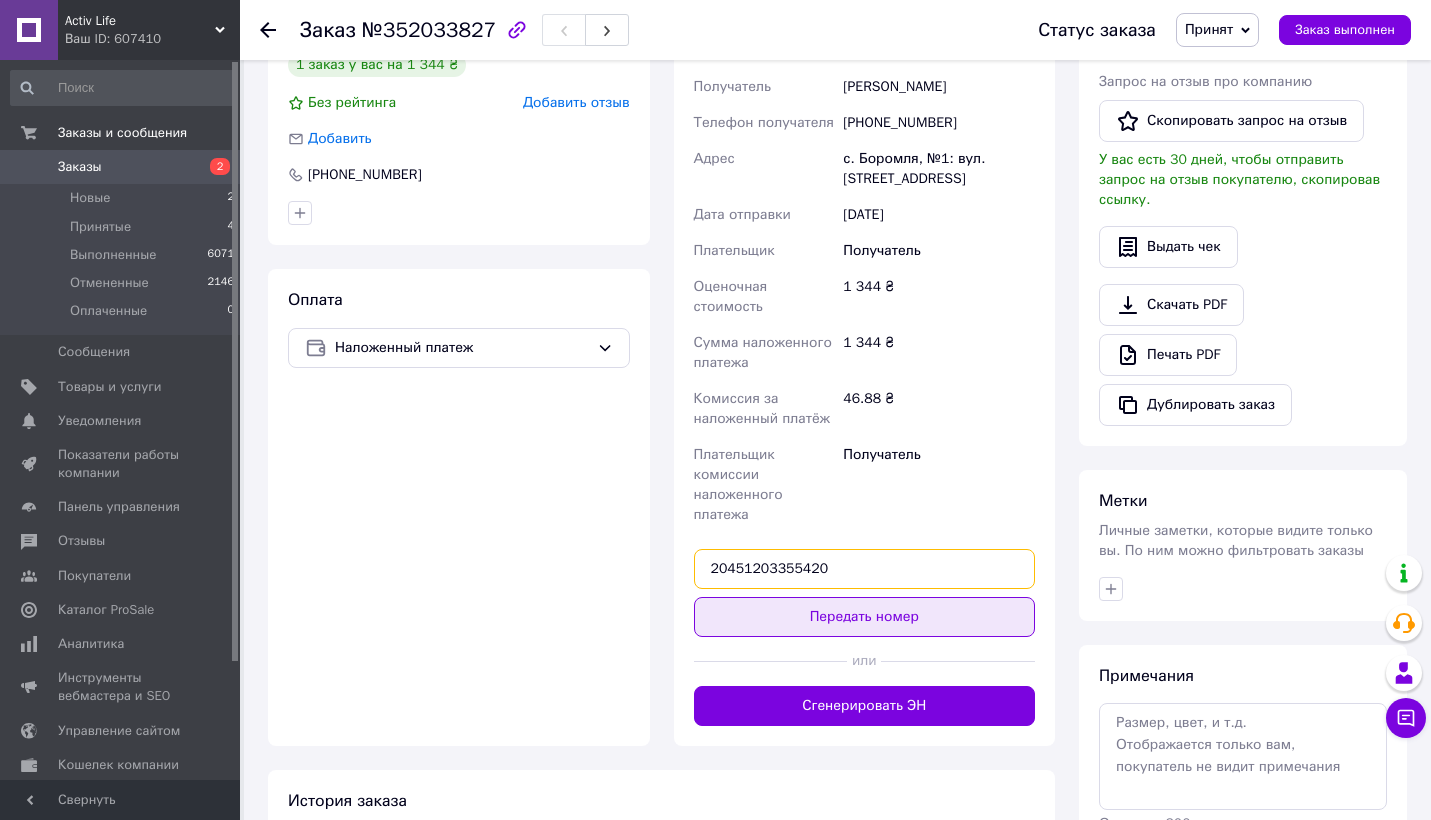 type on "20451203355420" 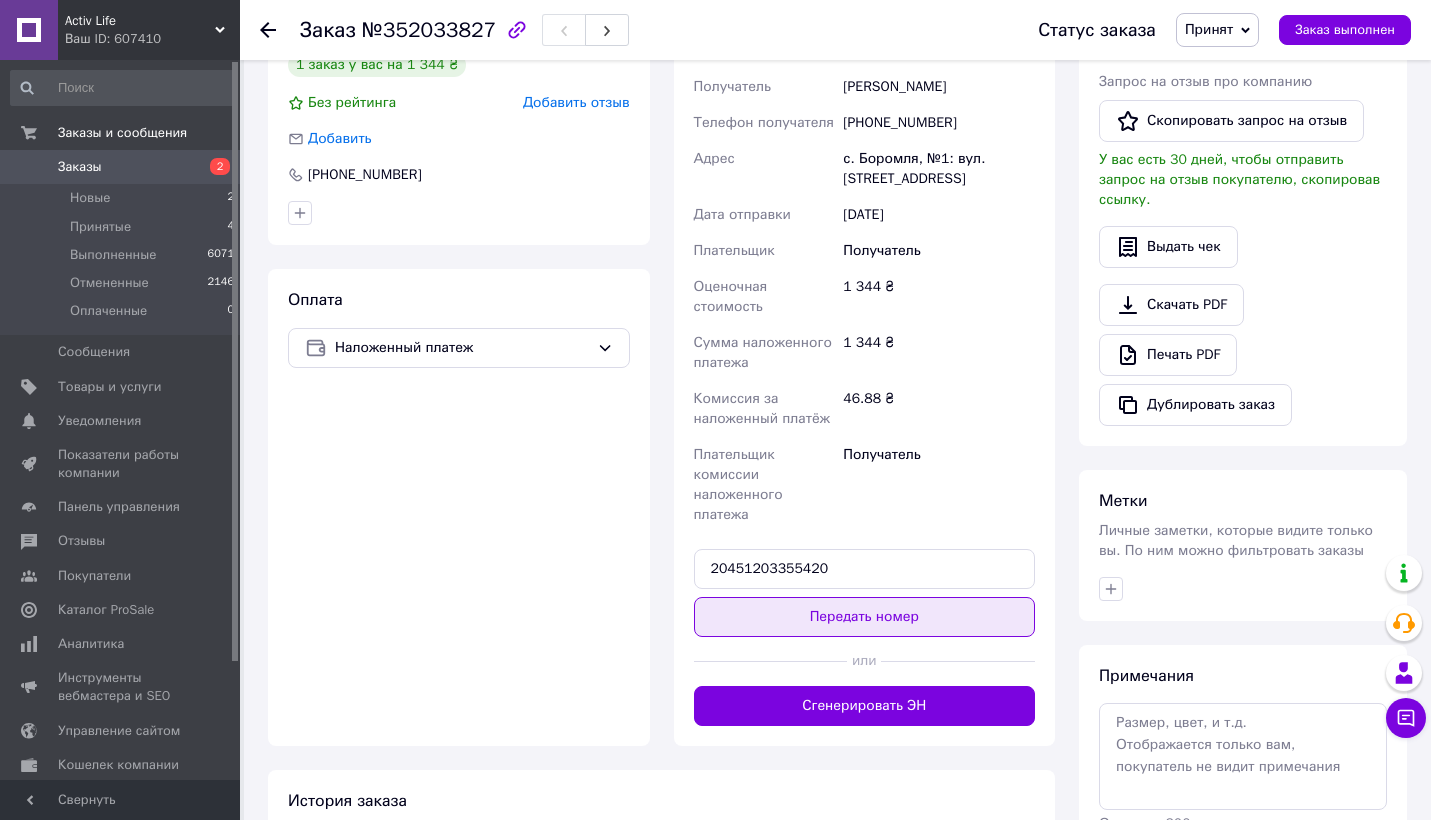 click on "Передать номер" at bounding box center (865, 617) 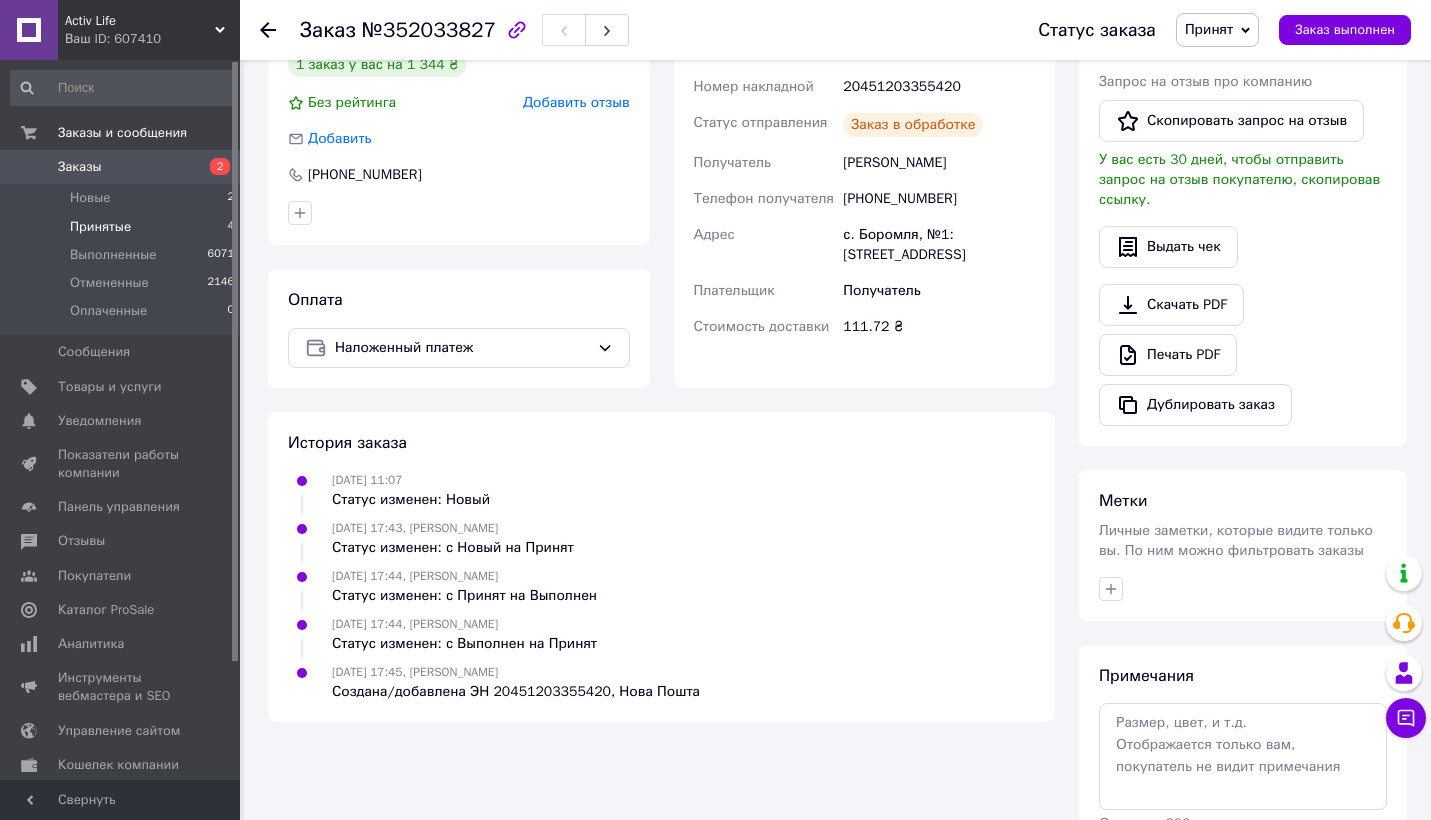 click on "Принятые" at bounding box center (100, 227) 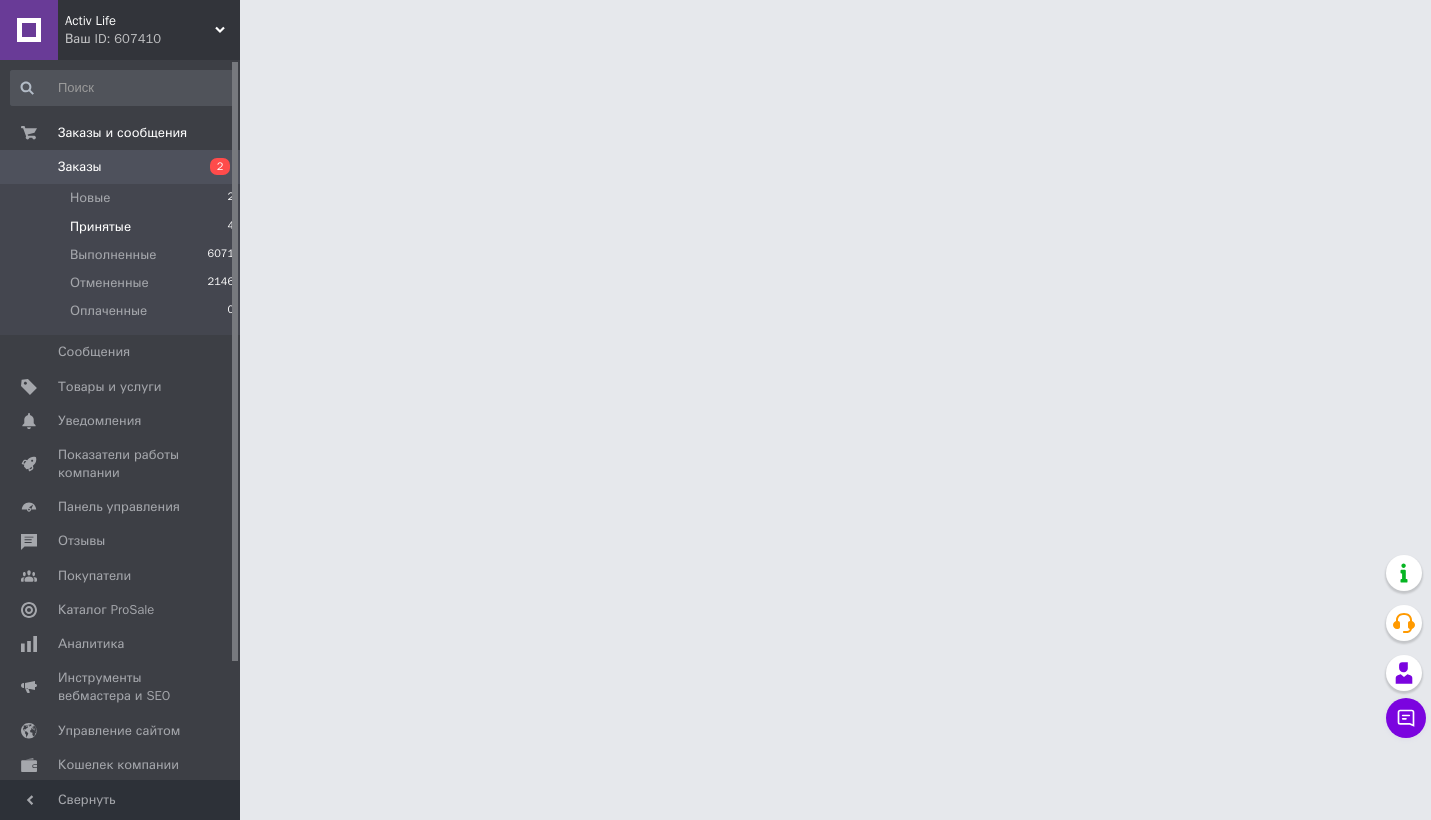 scroll, scrollTop: 0, scrollLeft: 0, axis: both 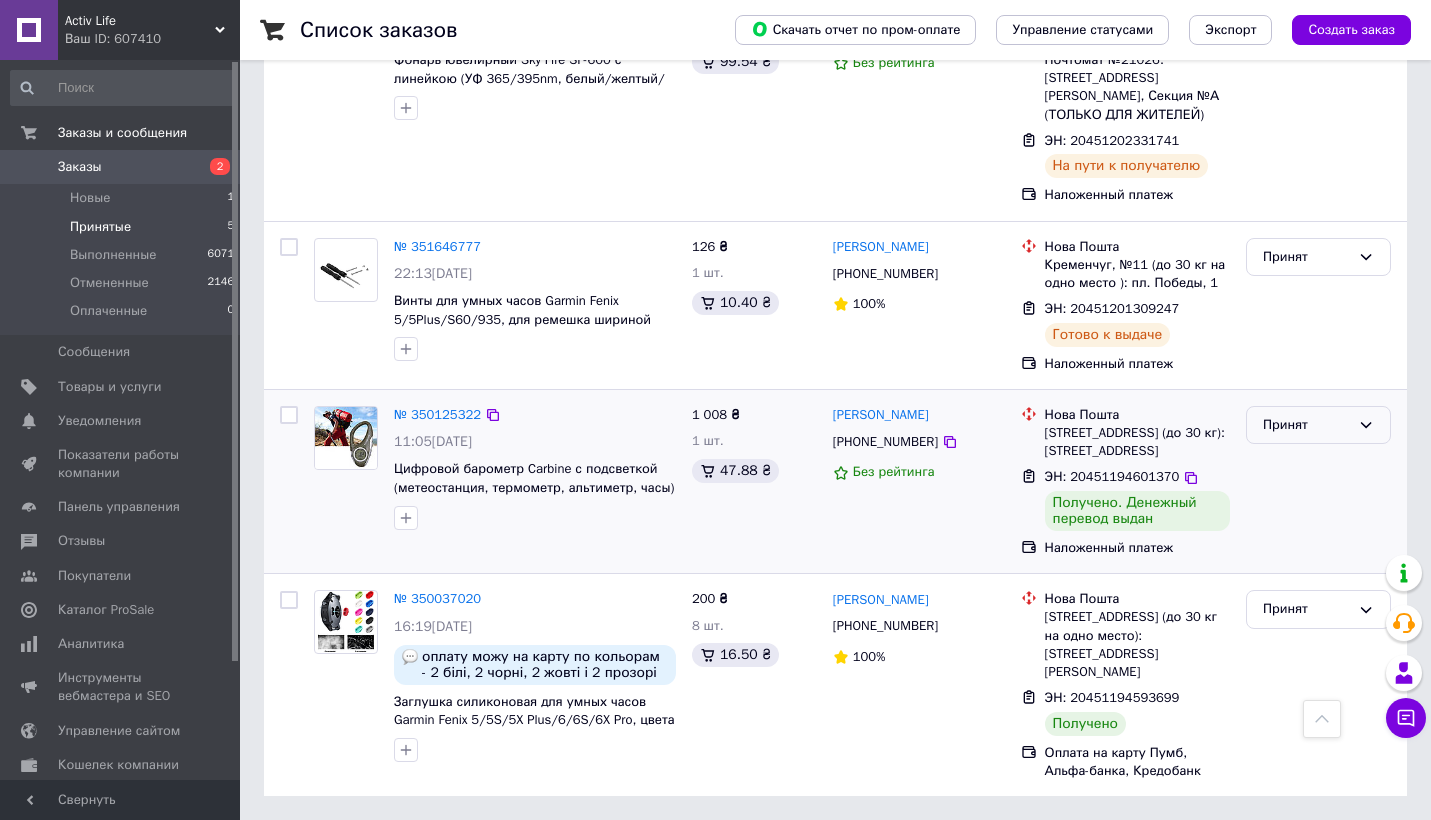 click on "Принят" at bounding box center (1306, 425) 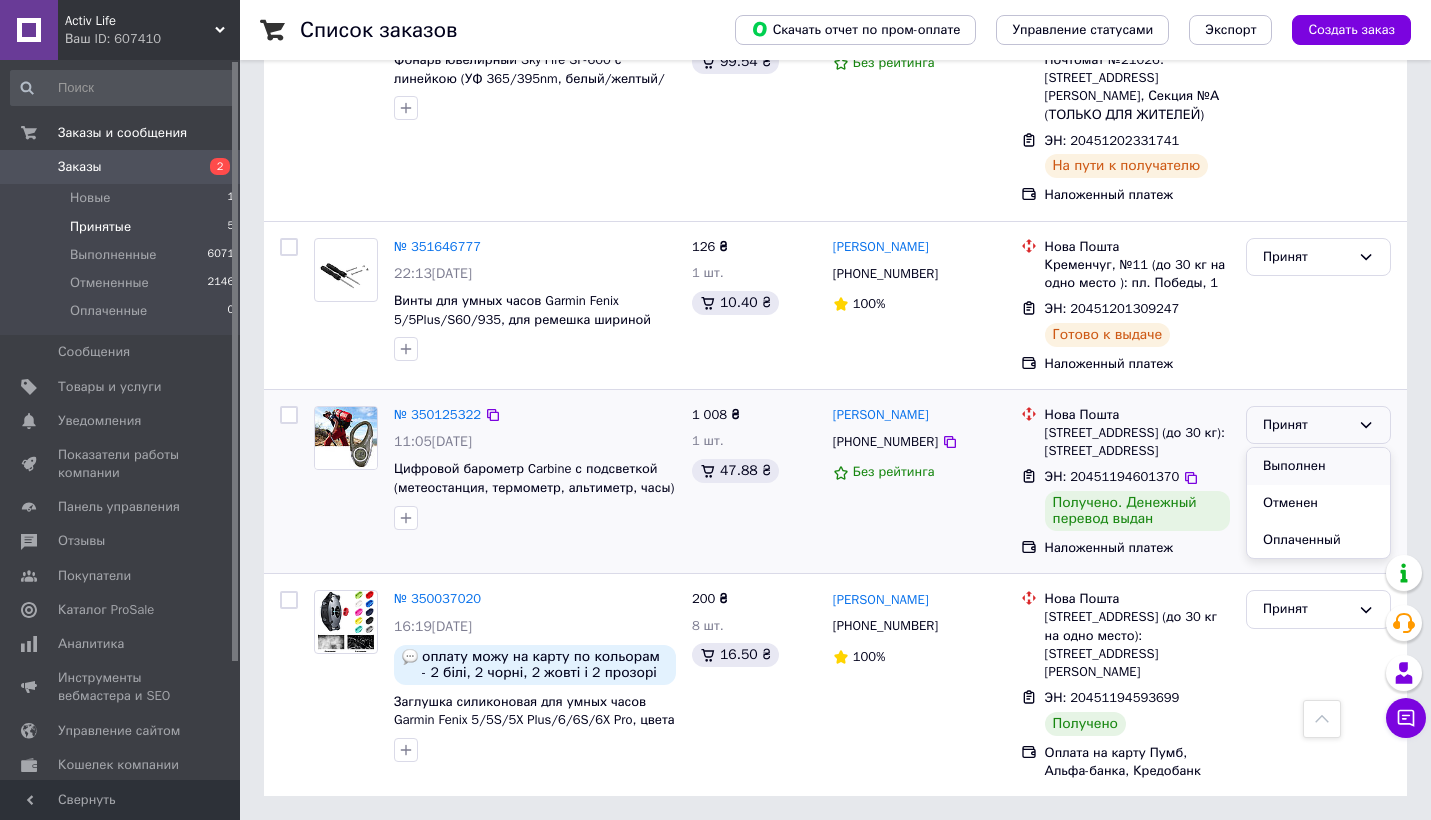click on "Выполнен" at bounding box center (1318, 466) 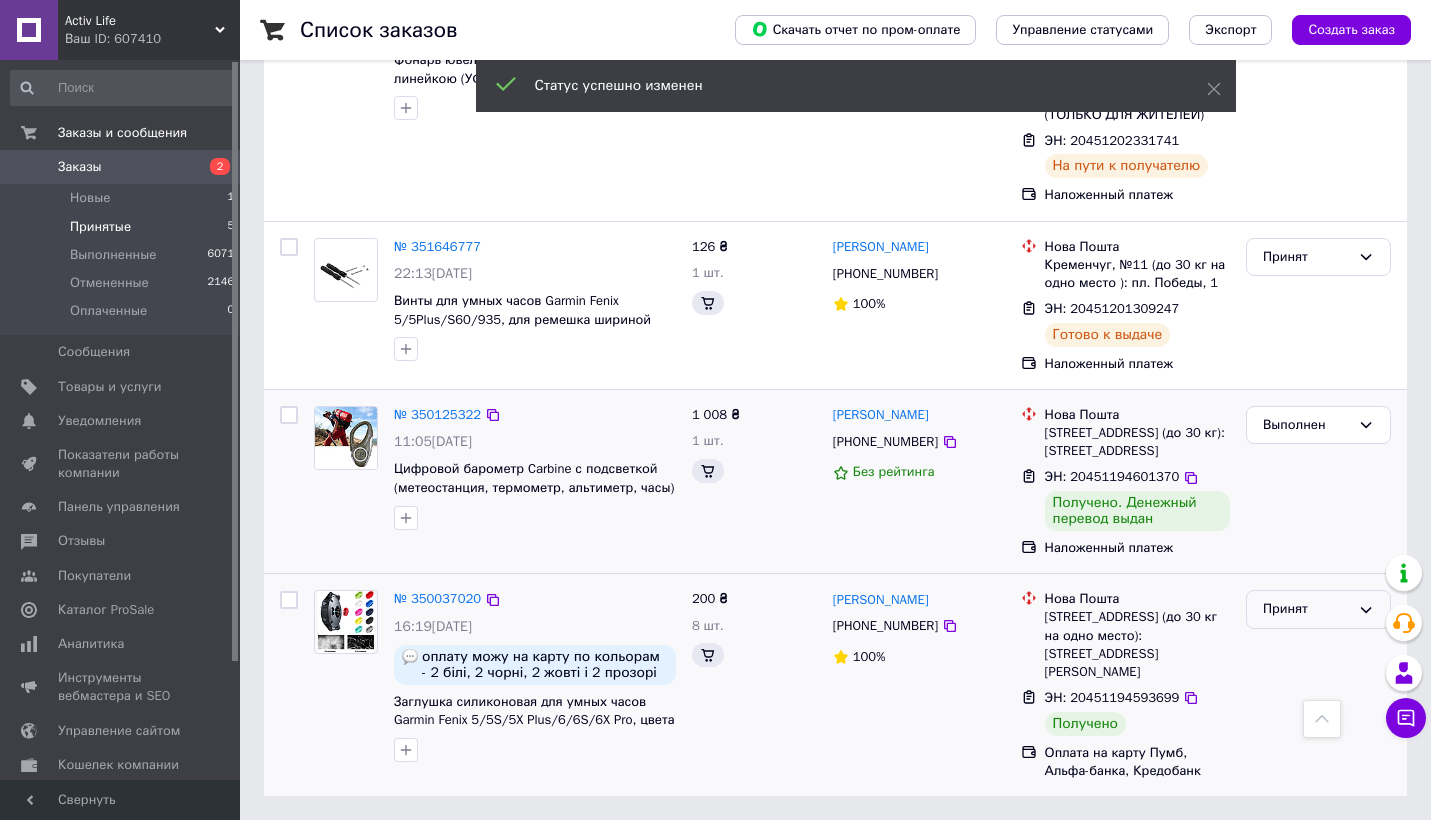 click on "Принят" at bounding box center [1306, 609] 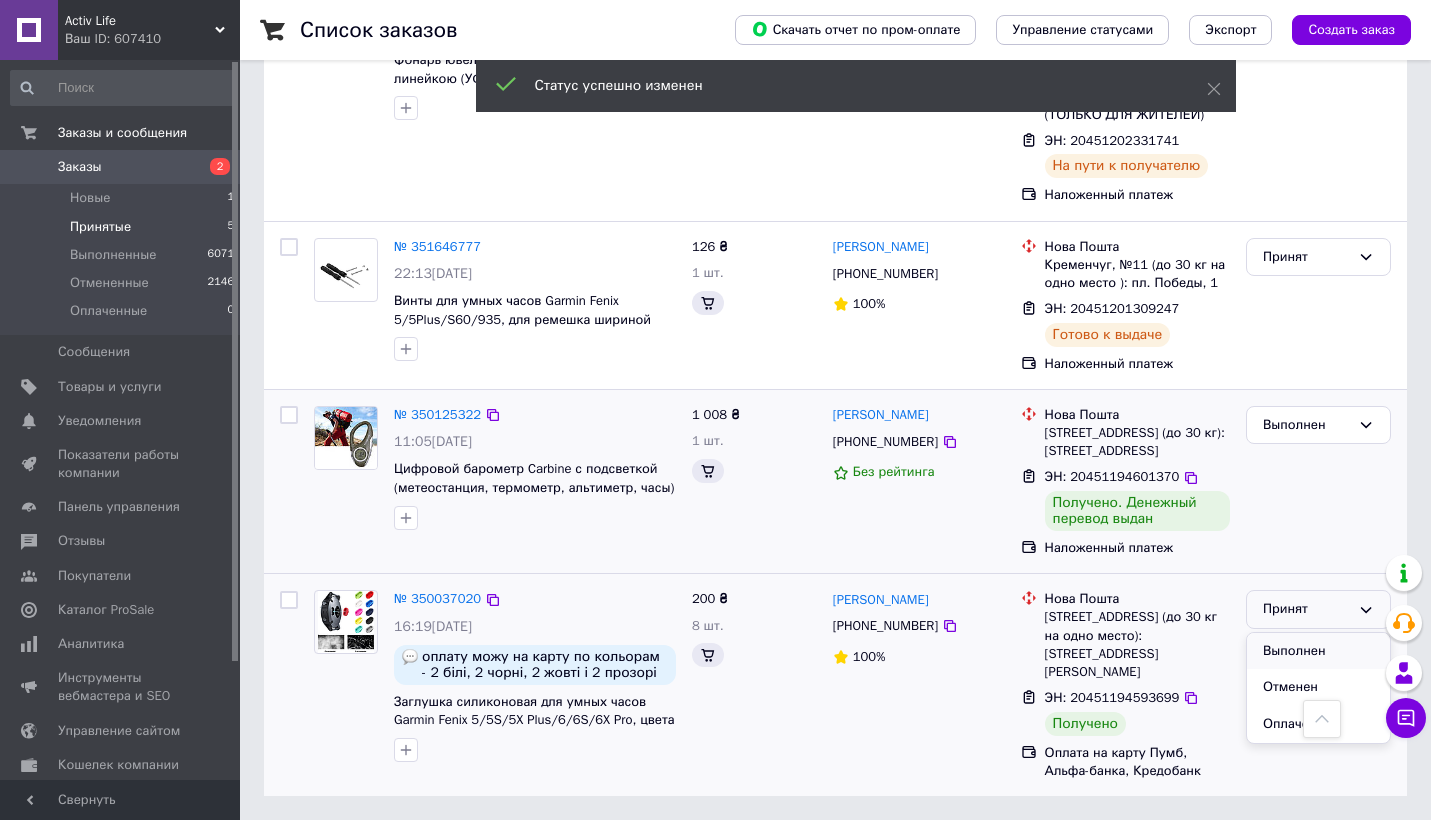 click on "Выполнен" at bounding box center [1318, 651] 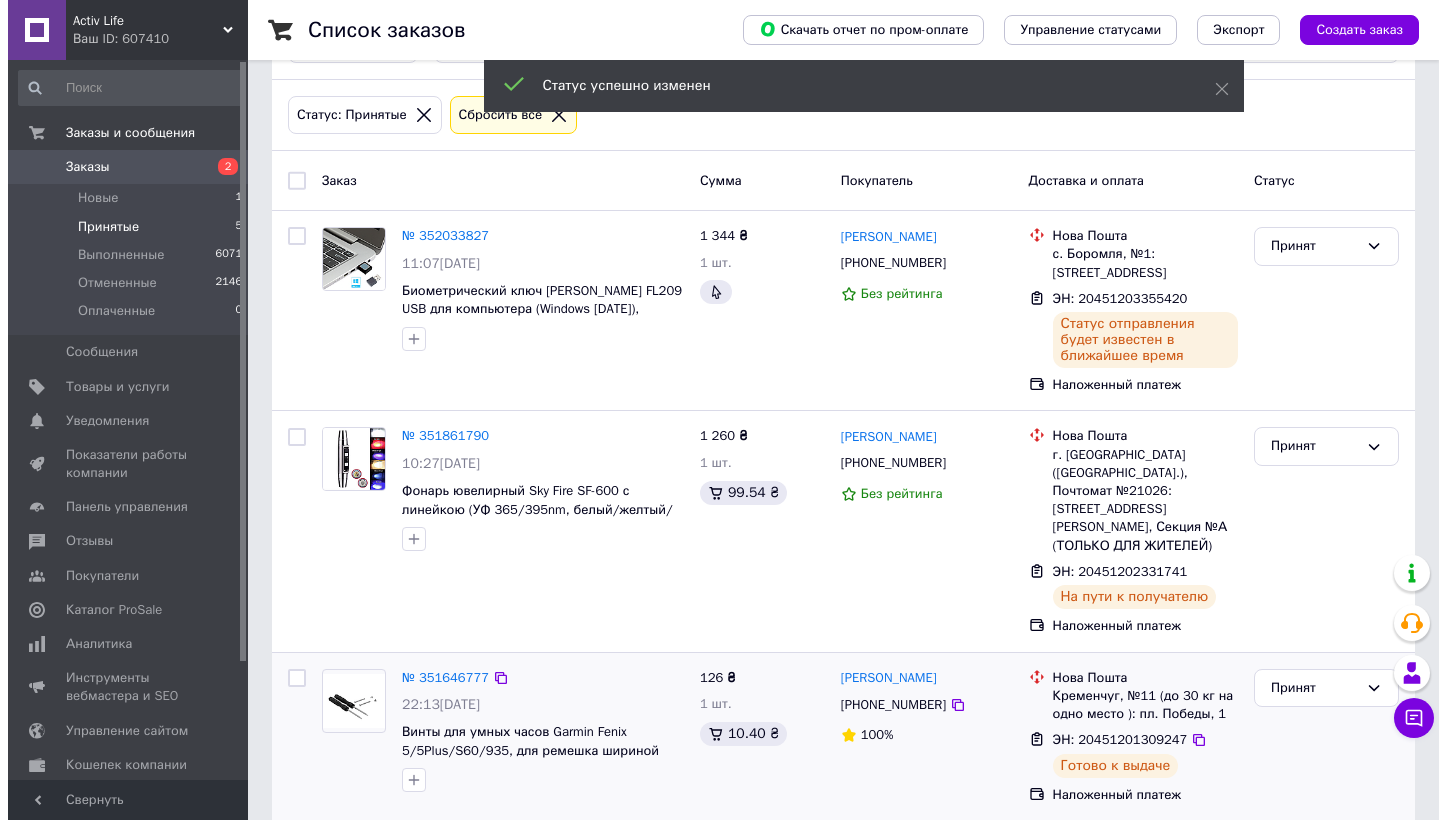 scroll, scrollTop: 0, scrollLeft: 0, axis: both 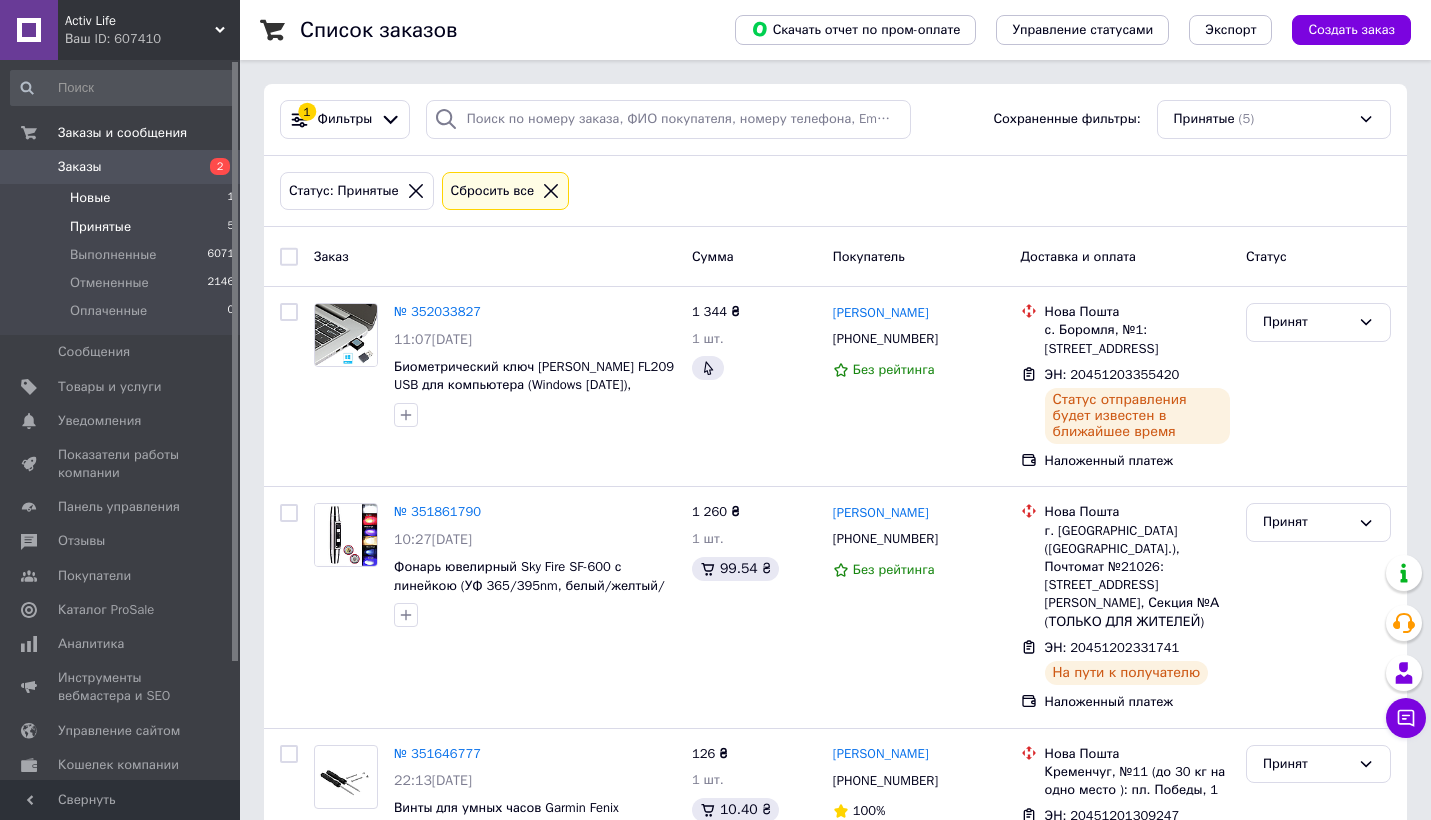 click on "Новые 1" at bounding box center (123, 198) 